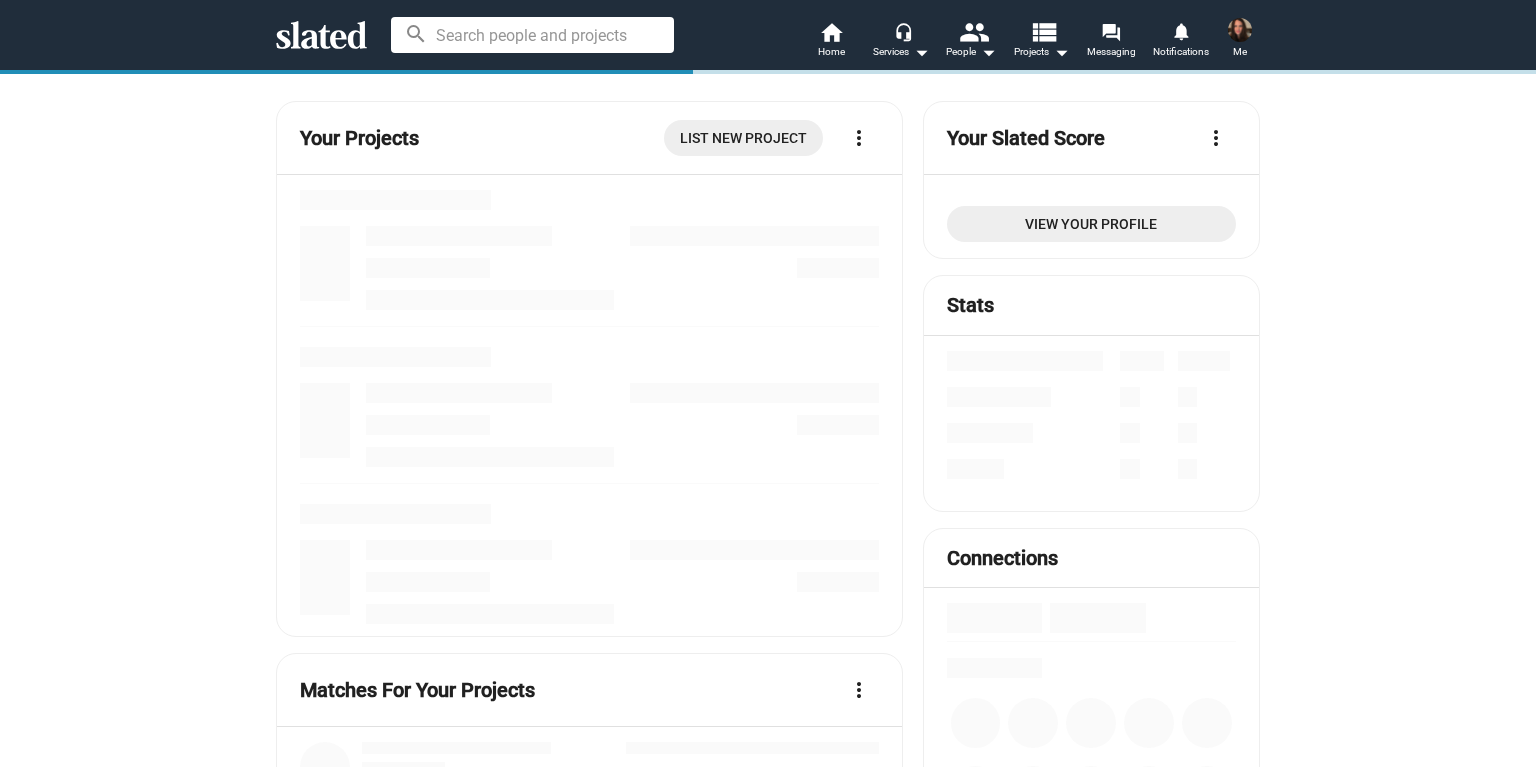 scroll, scrollTop: 0, scrollLeft: 0, axis: both 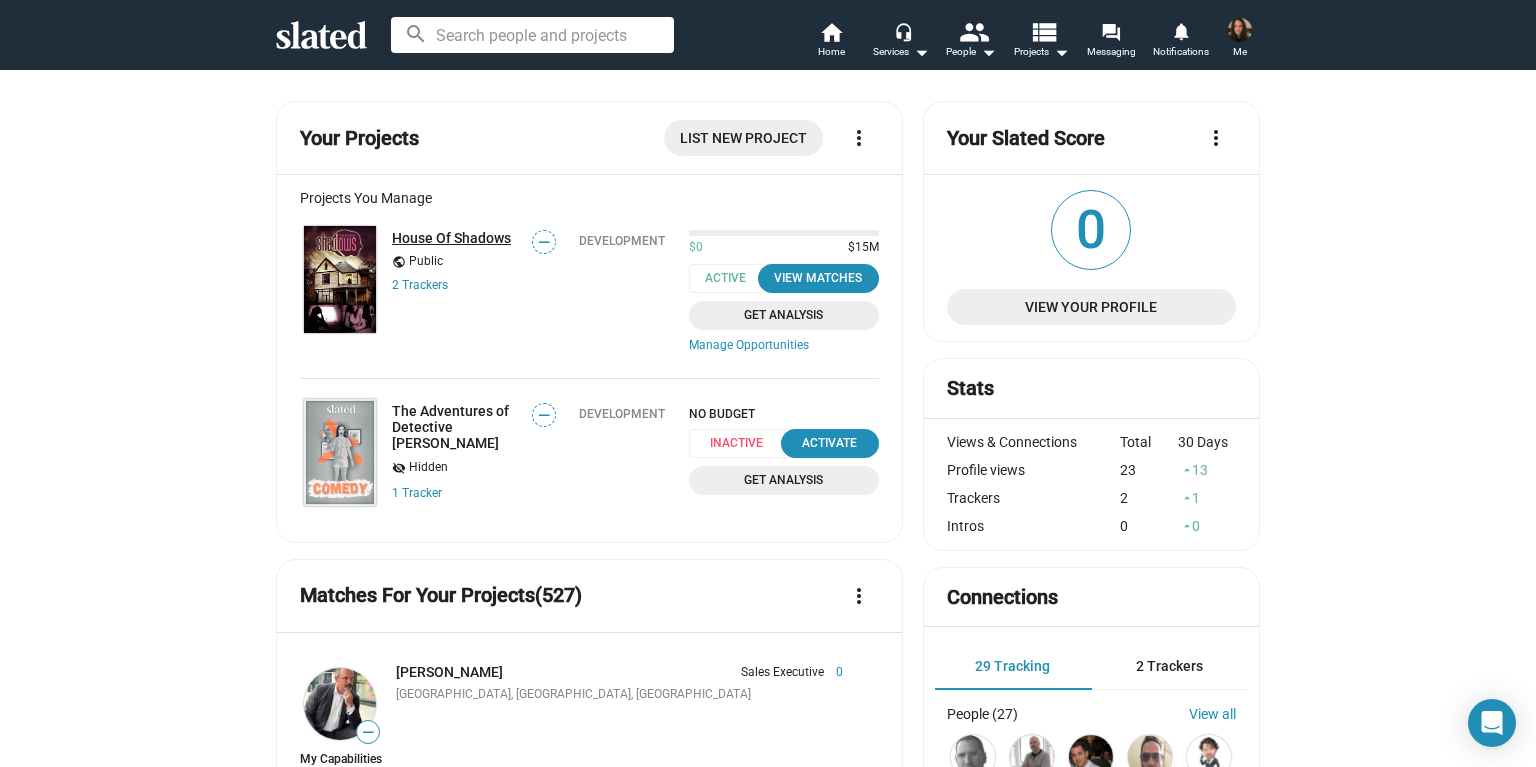click on "House Of Shadows" 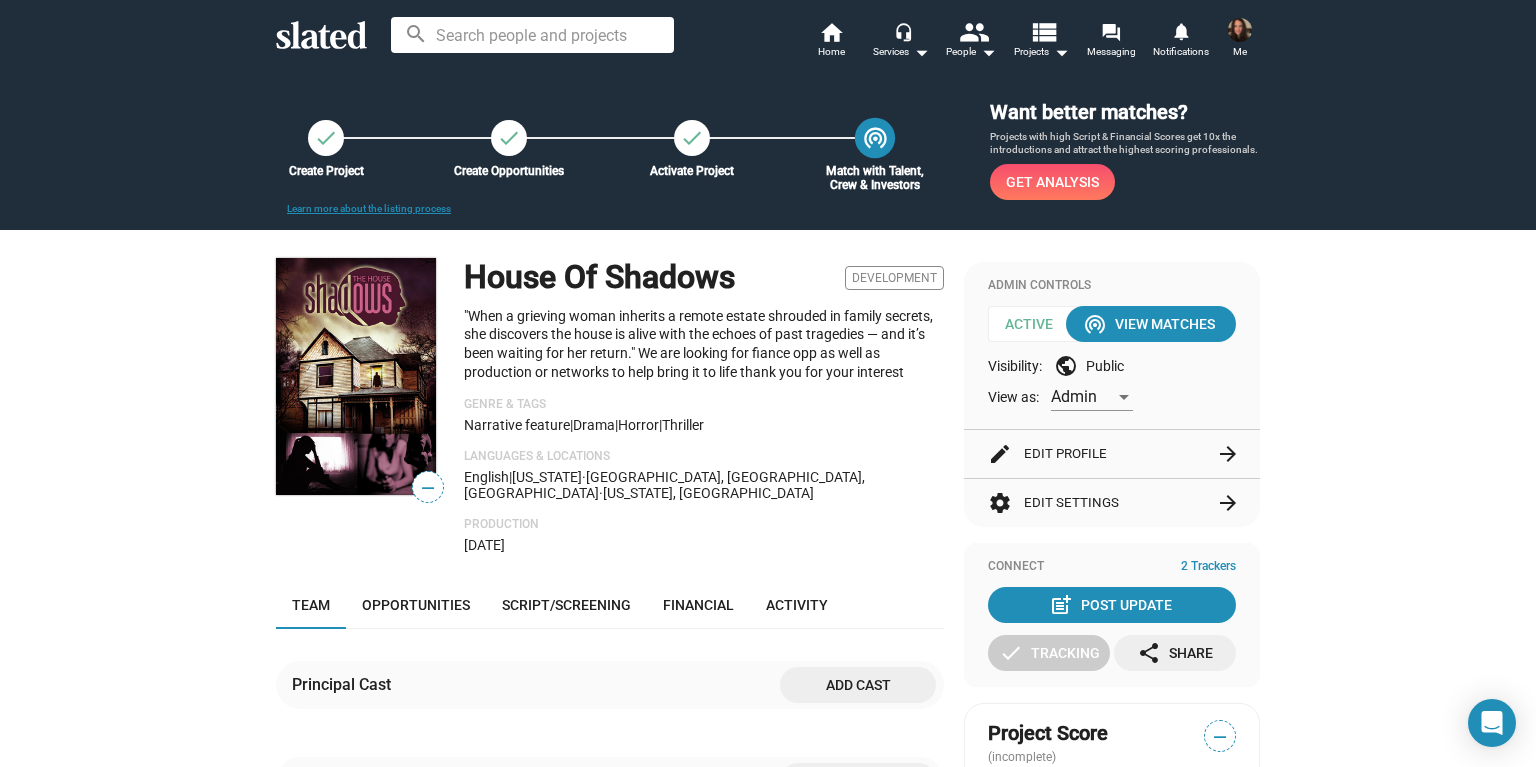 click on "Match with Talent, Crew & Investors" at bounding box center (875, 178) 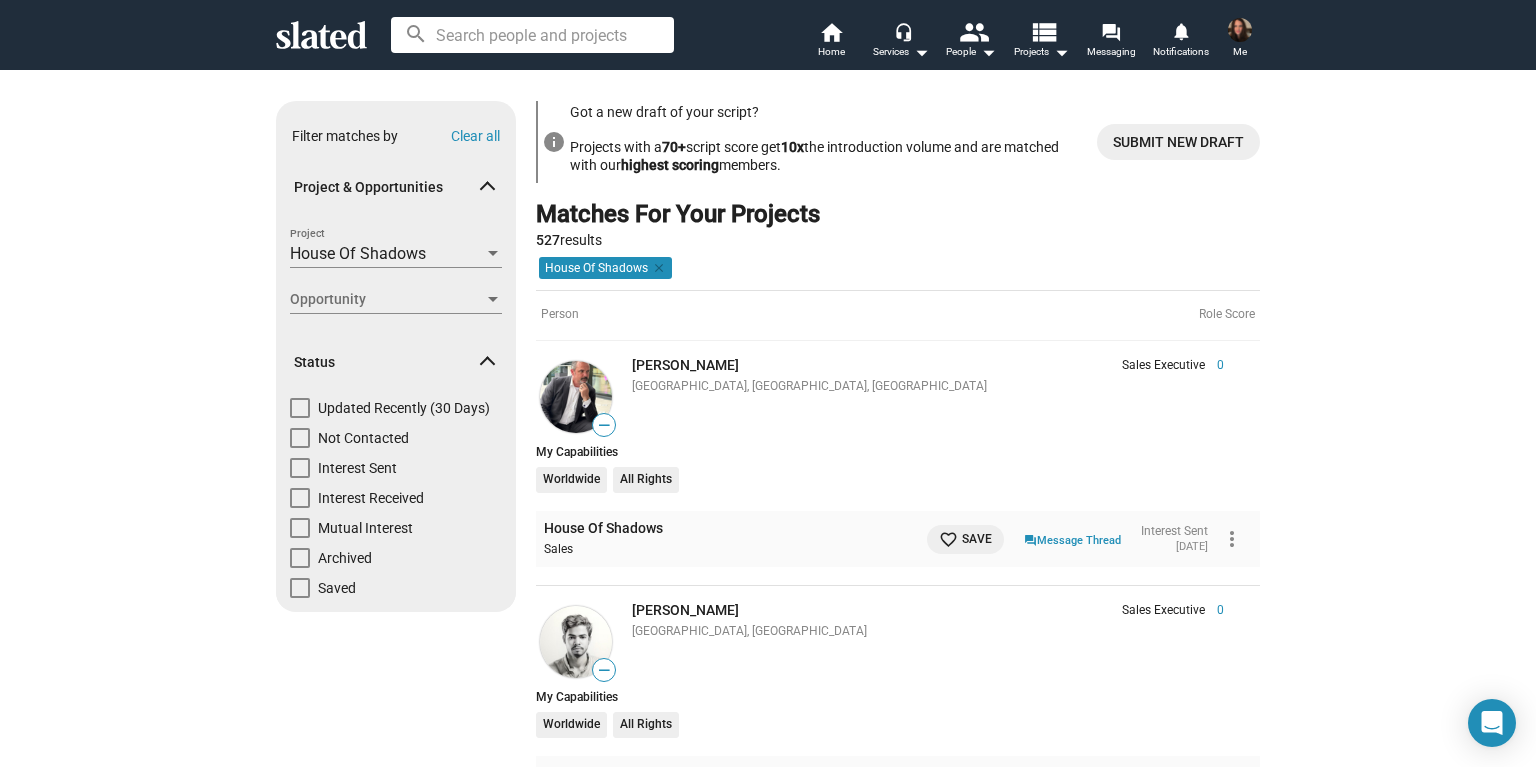 click at bounding box center (300, 438) 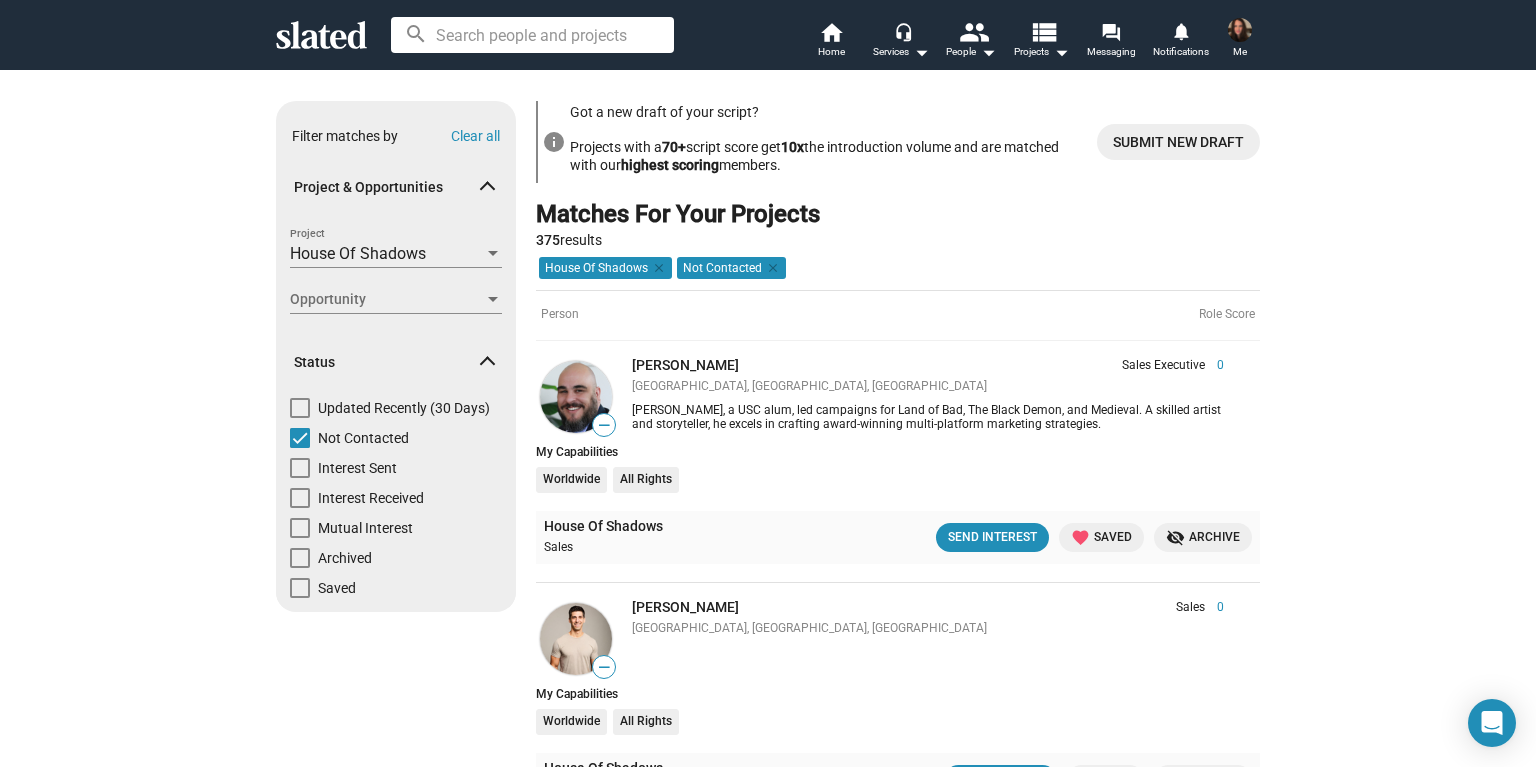 click on "Show filters Filter matches by Clear all Project & Opportunities House Of Shadows Project Opportunity Opportunity Status   Updated Recently (30 Days)   Not Contacted   Interest Sent   Interest Received   Mutual Interest   Archived   Saved info Got a new draft of your script? Projects with a  70+  script score get  10x  the introduction volume and are matched with our  highest scoring  members. Submit new draft Matches For Your Projects 375  results  House Of Shadows   clear  Not Contacted   clear  Person  Role Score — Erik Gonzalez Sales Executive 0 Los Angeles, CA, US Erik, a USC alum, led campaigns for Land of Bad, The Black Demon, and Medieval. A skilled artist and storyteller, he excels in crafting award-winning multi-platform marketing strategies. Sales Executive 0 Erik, a USC alum, led campaigns for Land of Bad, The Black Demon, and Medieval. A skilled artist and storyteller, he excels in crafting award-winning multi-platform marketing strategies. My Capabilities Worldwide All Rights Sales —" 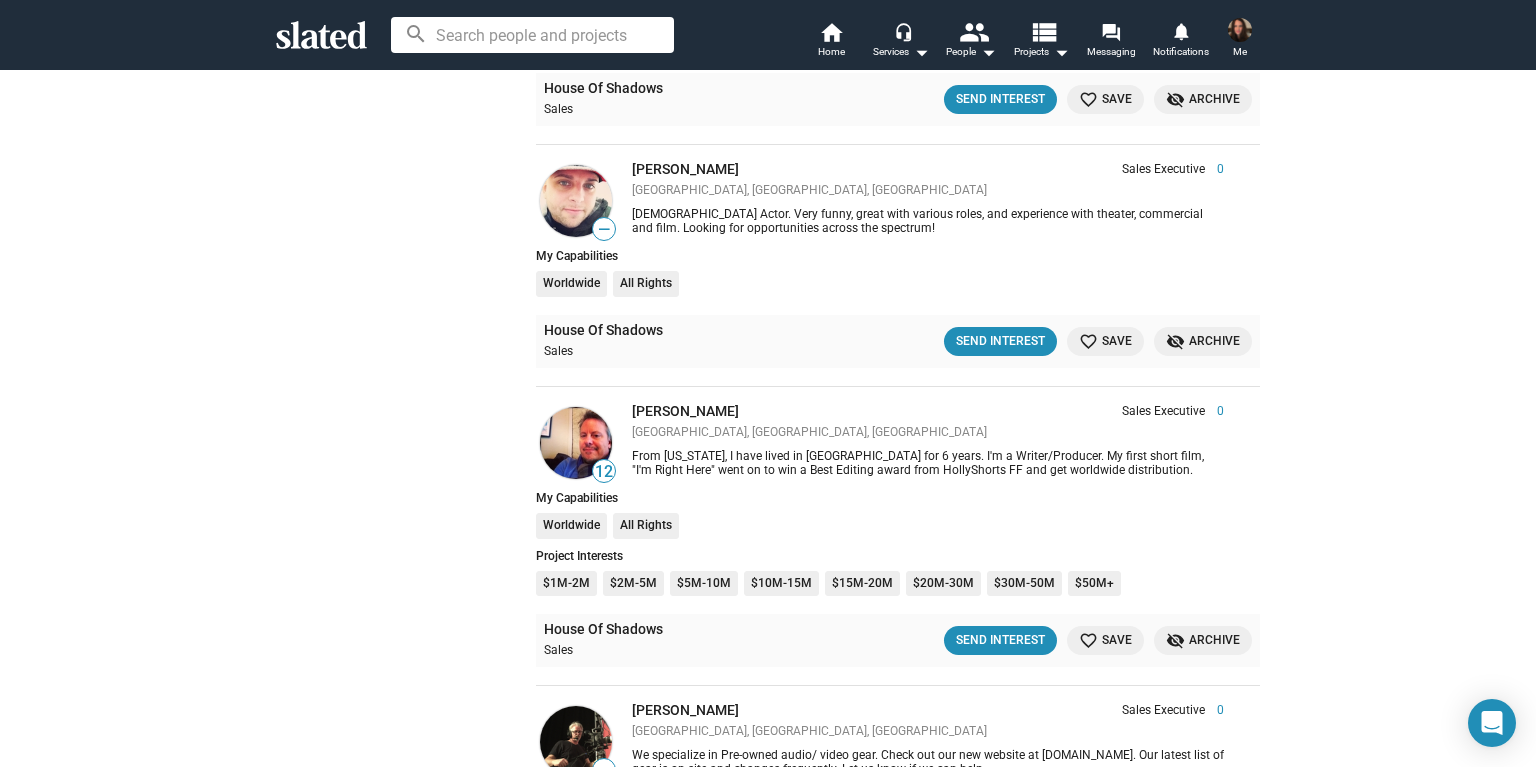 scroll, scrollTop: 3891, scrollLeft: 0, axis: vertical 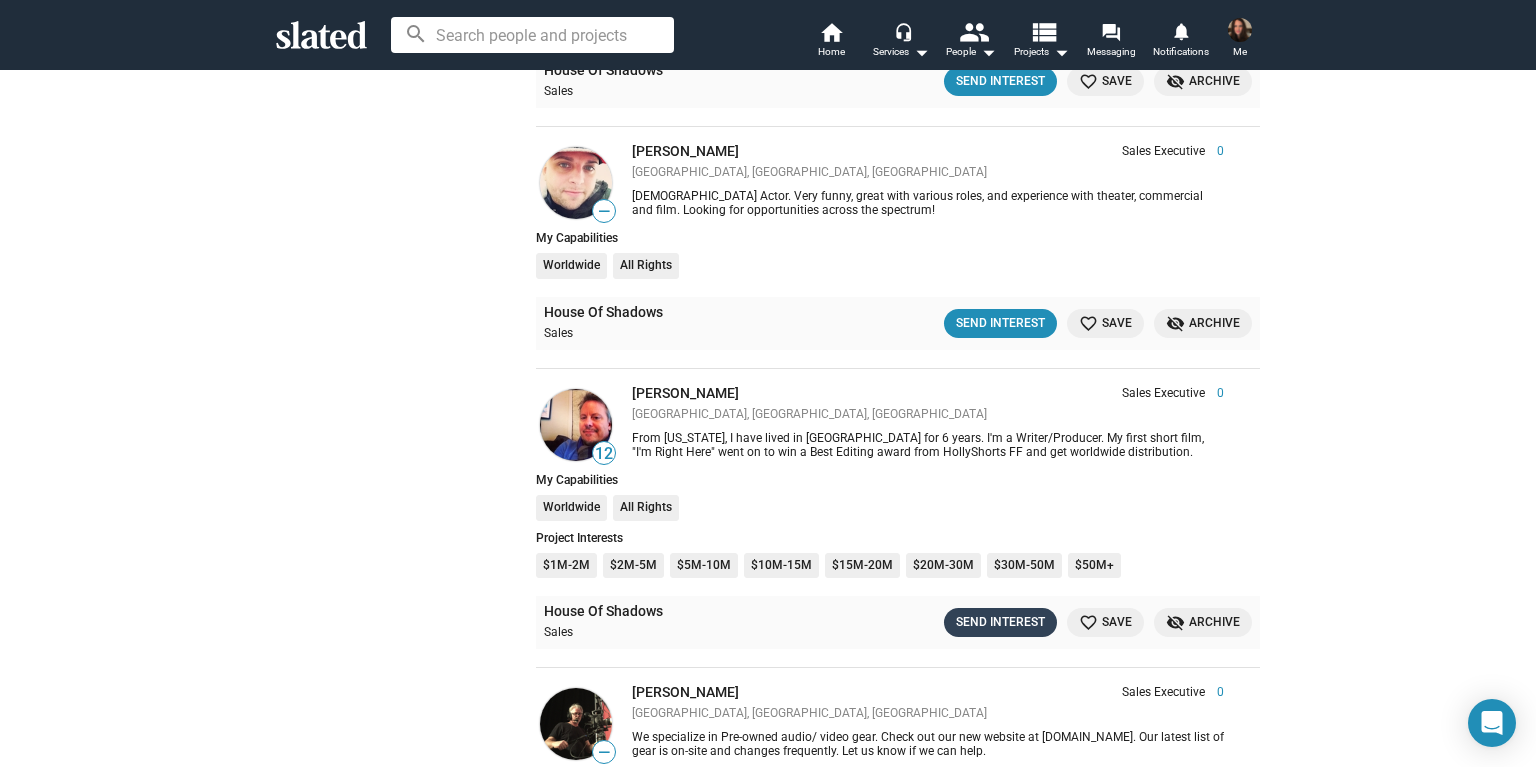 click on "Send Interest" 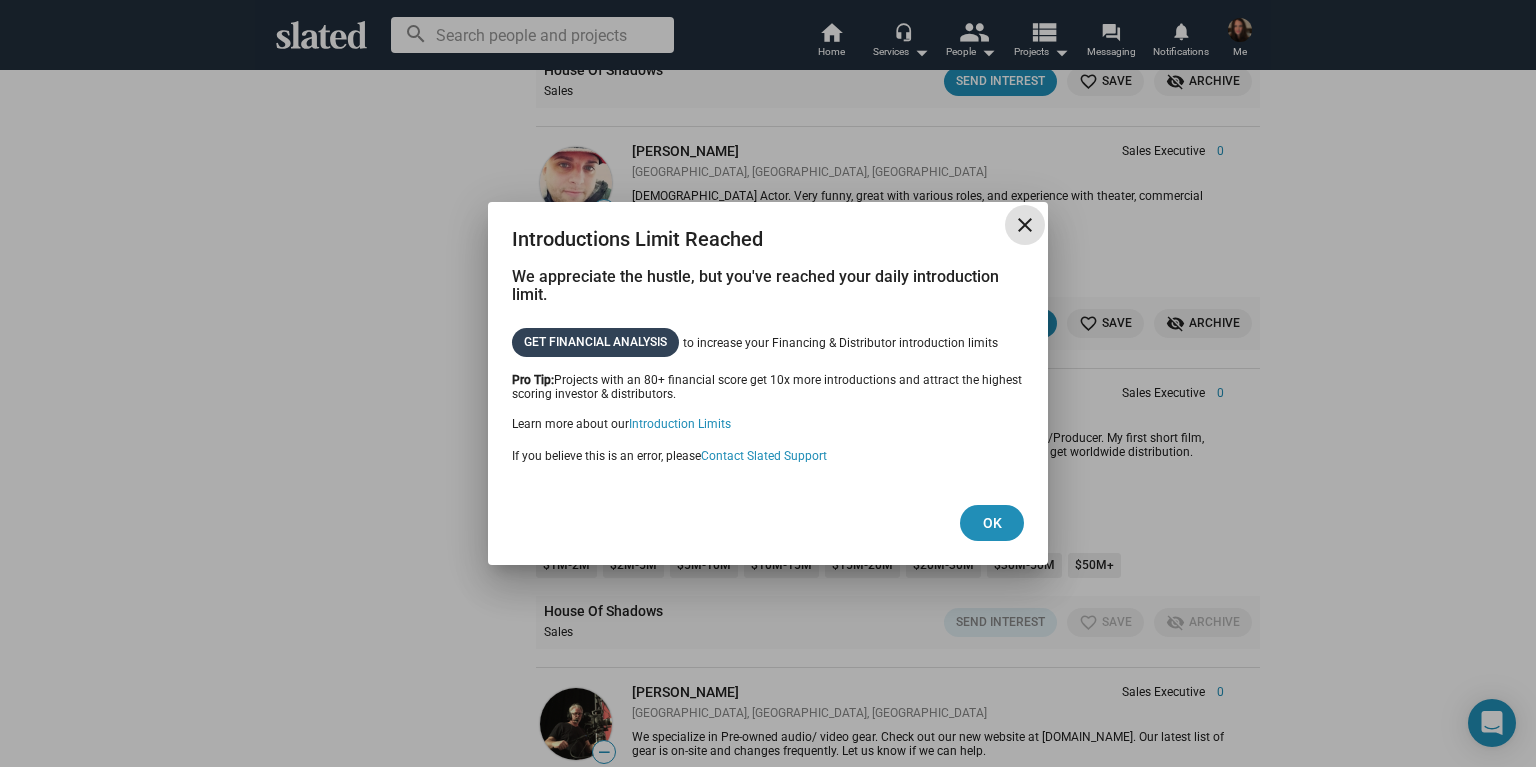 click on "Get Financial Analysis" at bounding box center (595, 342) 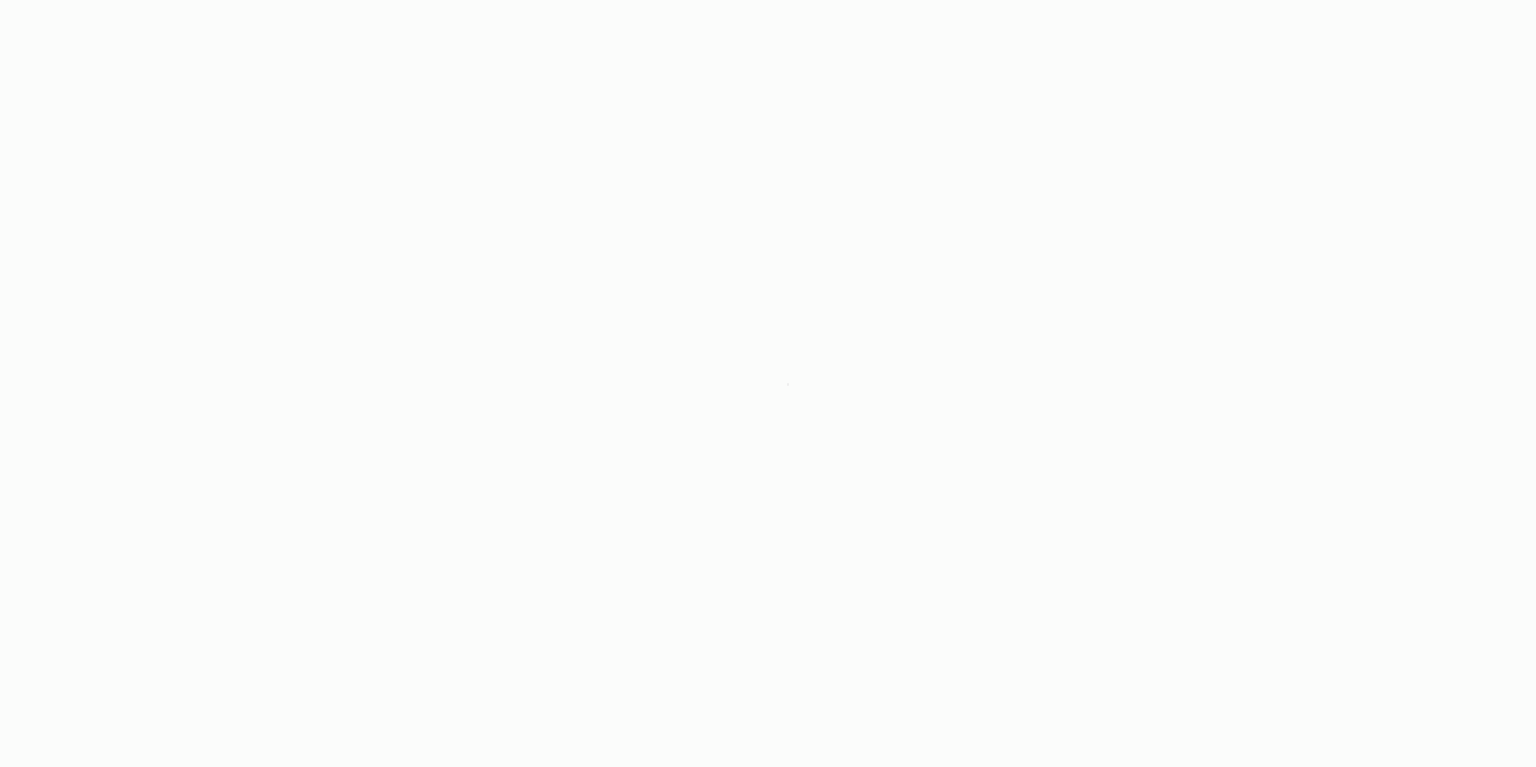 scroll, scrollTop: 0, scrollLeft: 0, axis: both 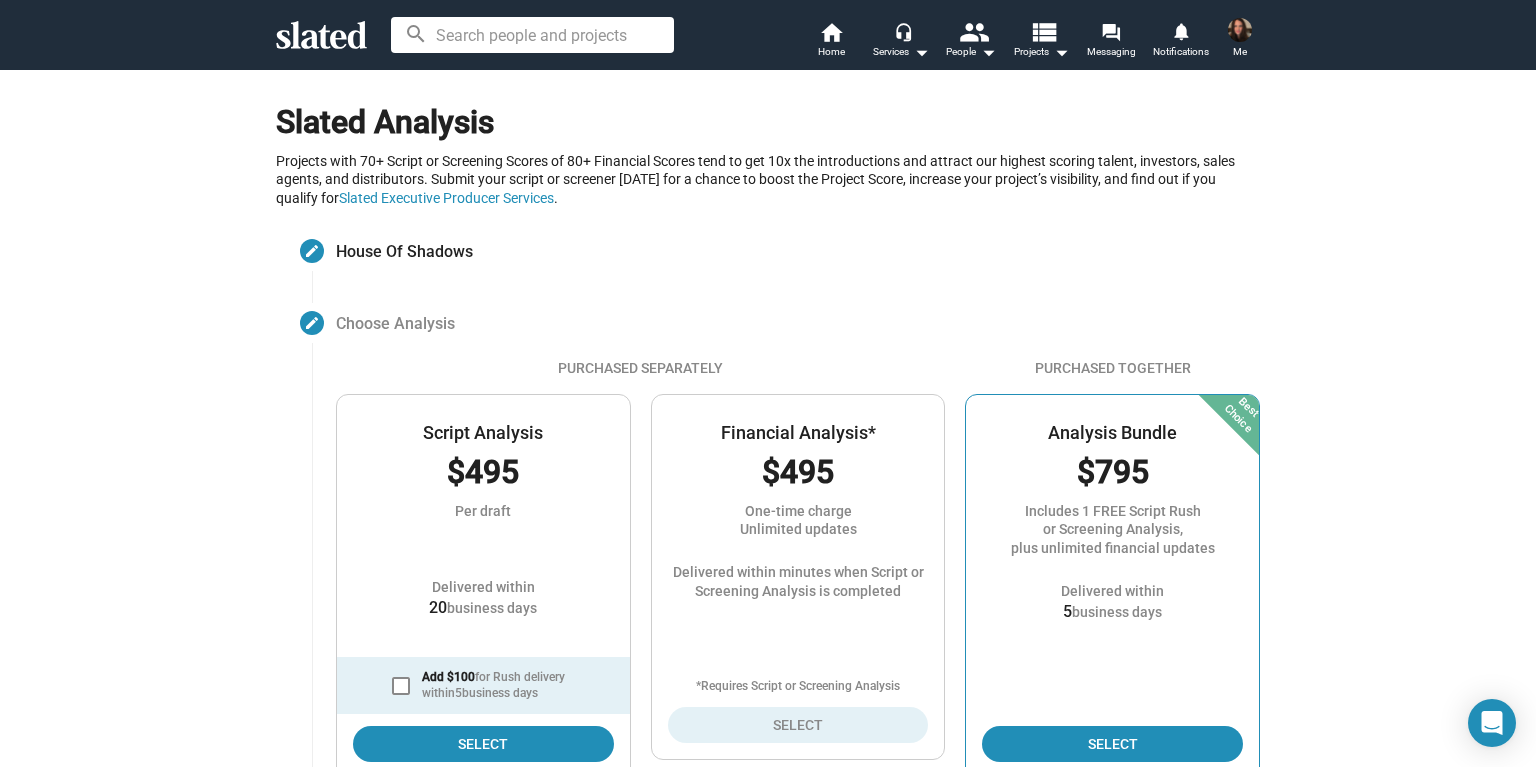 click on "Editable create  Choose Analysis" at bounding box center [768, 323] 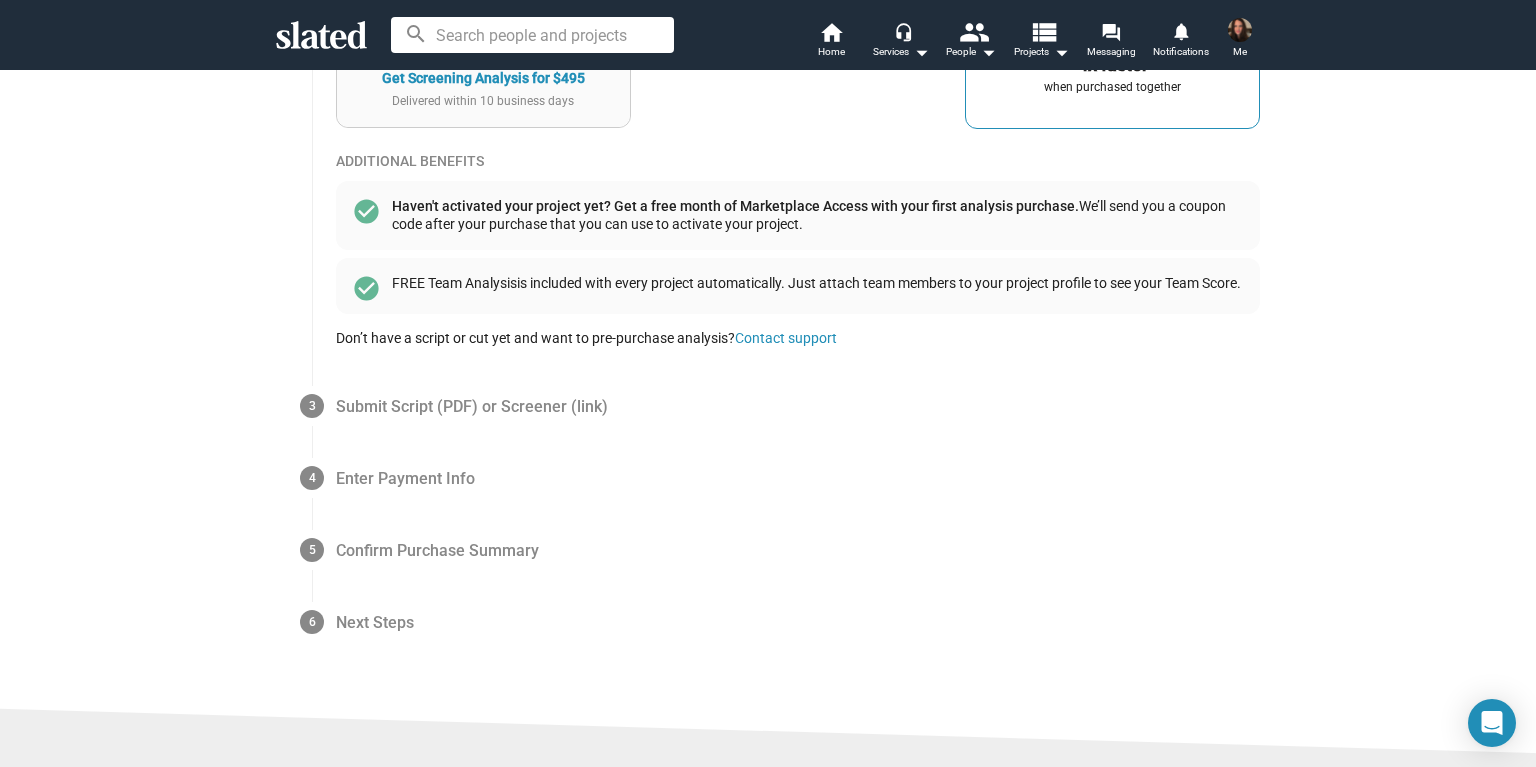 scroll, scrollTop: 0, scrollLeft: 0, axis: both 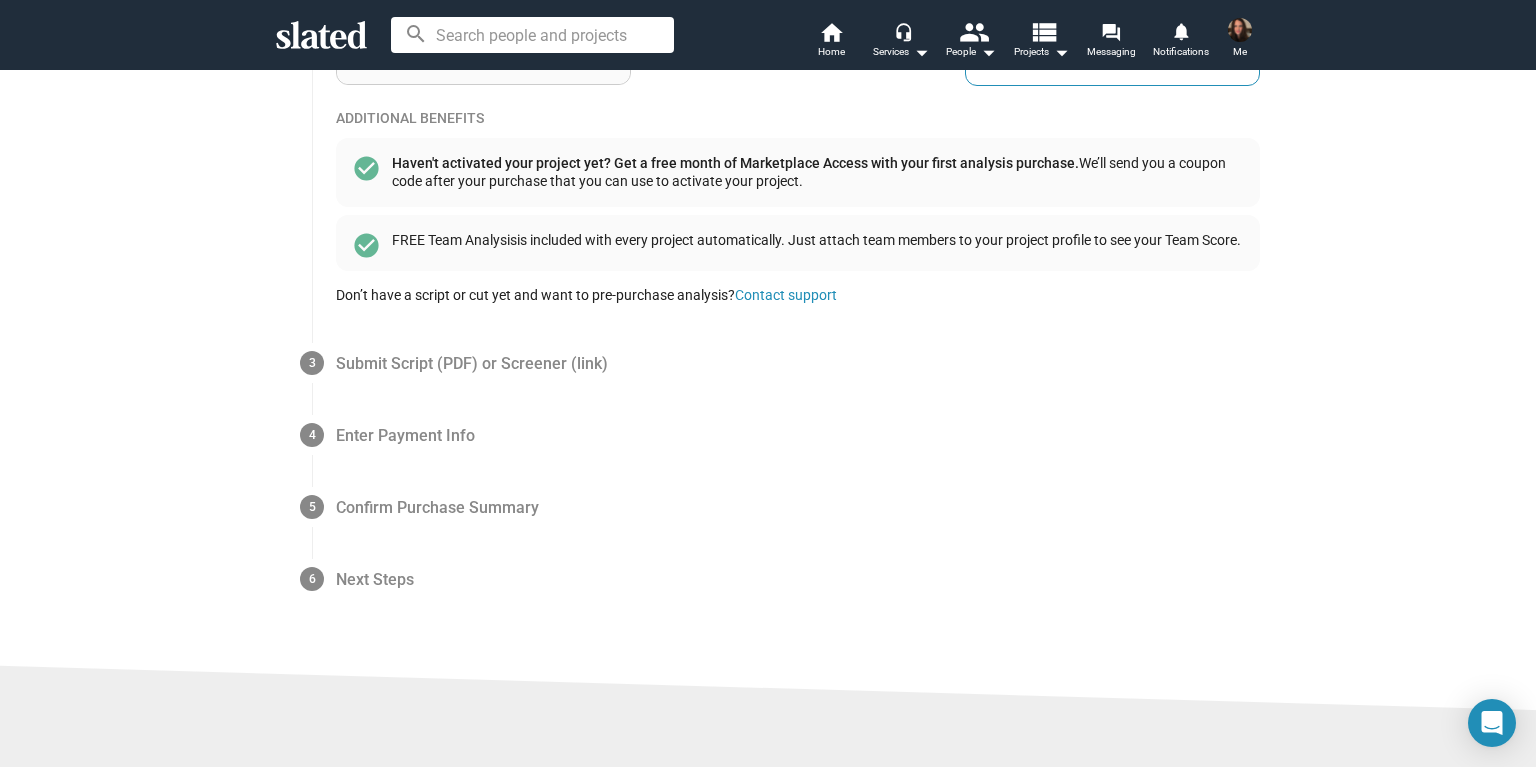 click on "Slated Analysis  Projects with 70+ Script or Screening Scores of 80+ Financial Scores tend to get 10x the introductions and attract our highest scoring talent, investors, sales agents, and distributors. Submit your script or screener [DATE] for a chance to boost the Project Score, increase your project’s visibility, and find out if you qualify for  Slated Executive Producer Services .
create  House Of Shadows  — House Of Shadows — The Adventures of Detective [PERSON_NAME] — House of Shadows — The  WIfe's Ultimate Revenge add New project    Editable create  Choose Analysis   Purchased Separately  Script Analysis  $495  Per draft  Delivered within 20  business days    Add $100  for Rush delivery within  5  business days Select  Already in Post-Production?  Get Screening Analysis for $495   Delivered within 10 business days  Financial Analysis*  $495  One-time charge Unlimited updates  Delivered within minutes when Script or Screening Analysis is completed  *Requires Script or Screening Analysis Select   $795" 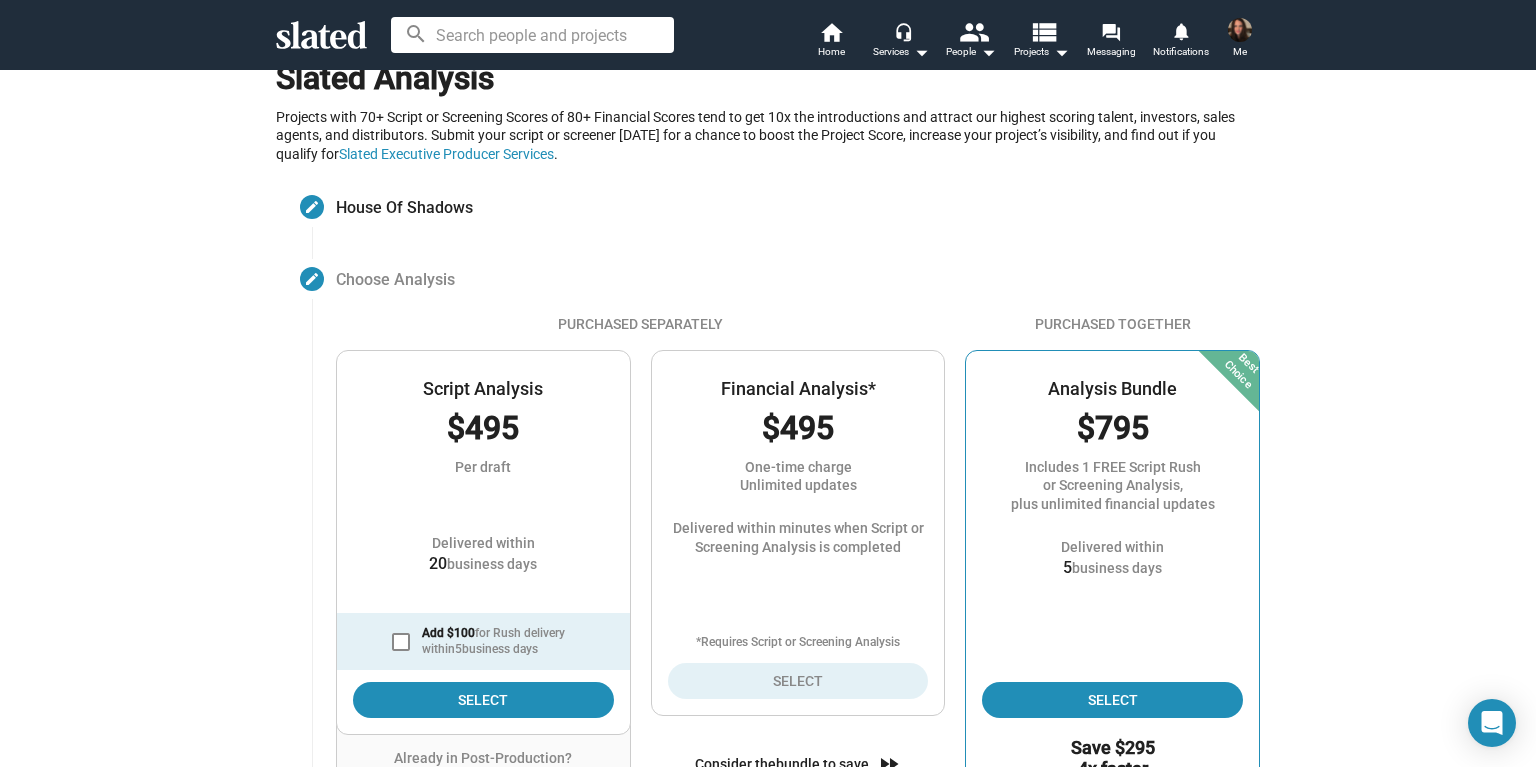 scroll, scrollTop: 0, scrollLeft: 0, axis: both 